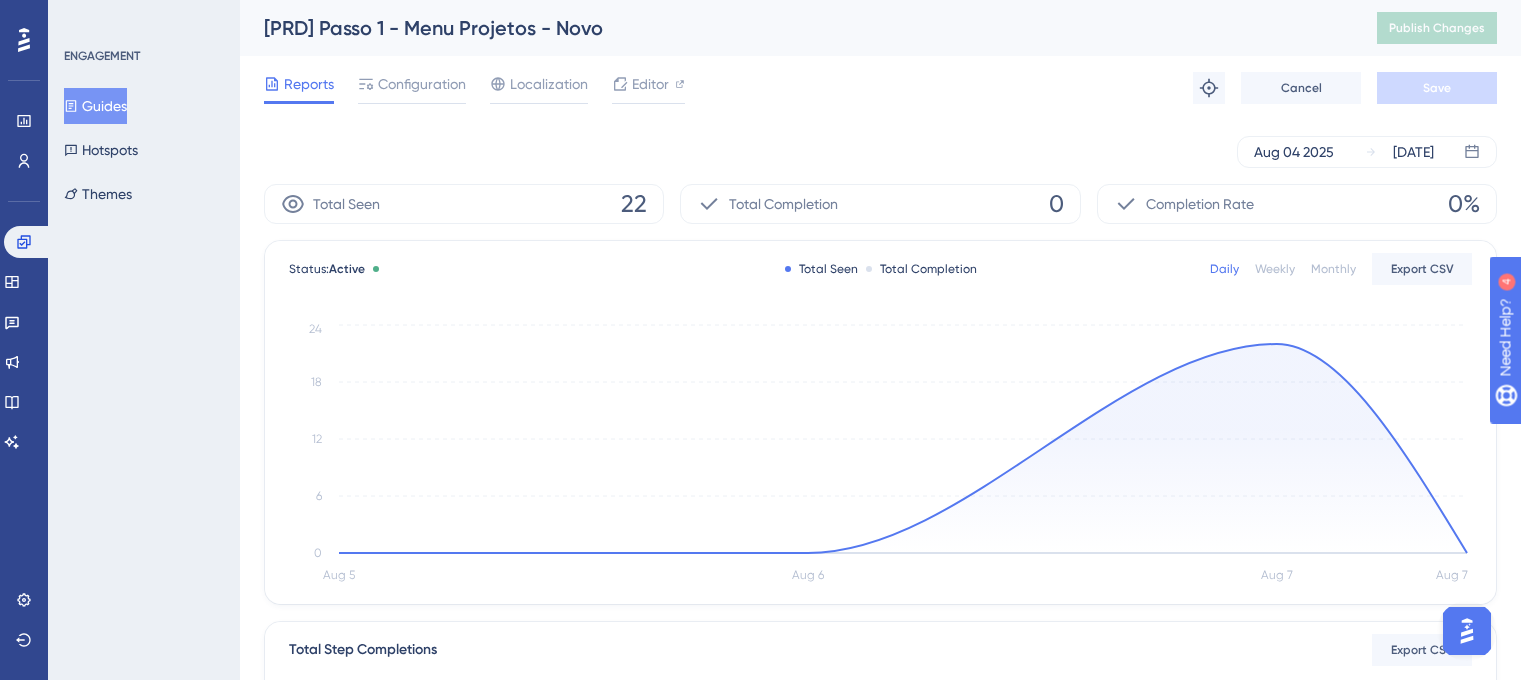 scroll, scrollTop: 0, scrollLeft: 0, axis: both 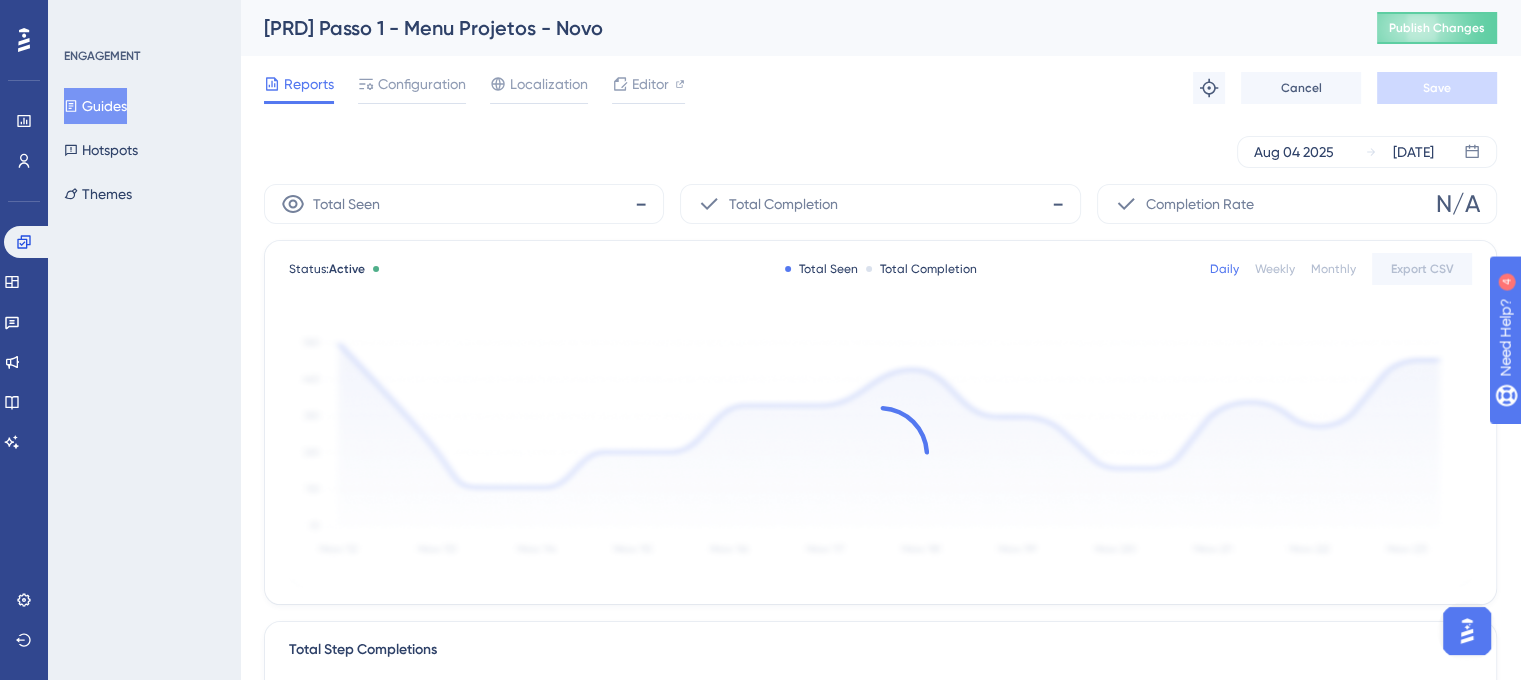 click on "Publish Changes" at bounding box center (1437, 28) 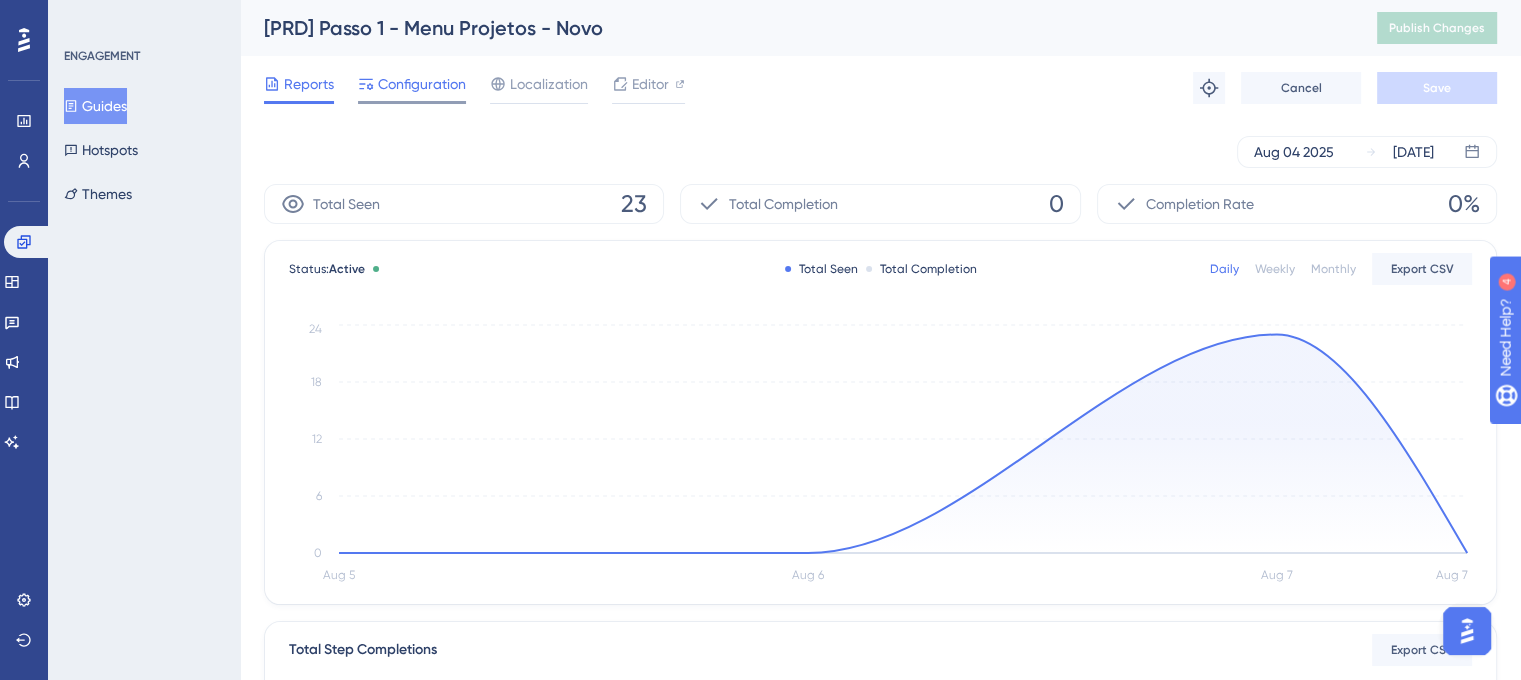 click on "Configuration" at bounding box center [422, 84] 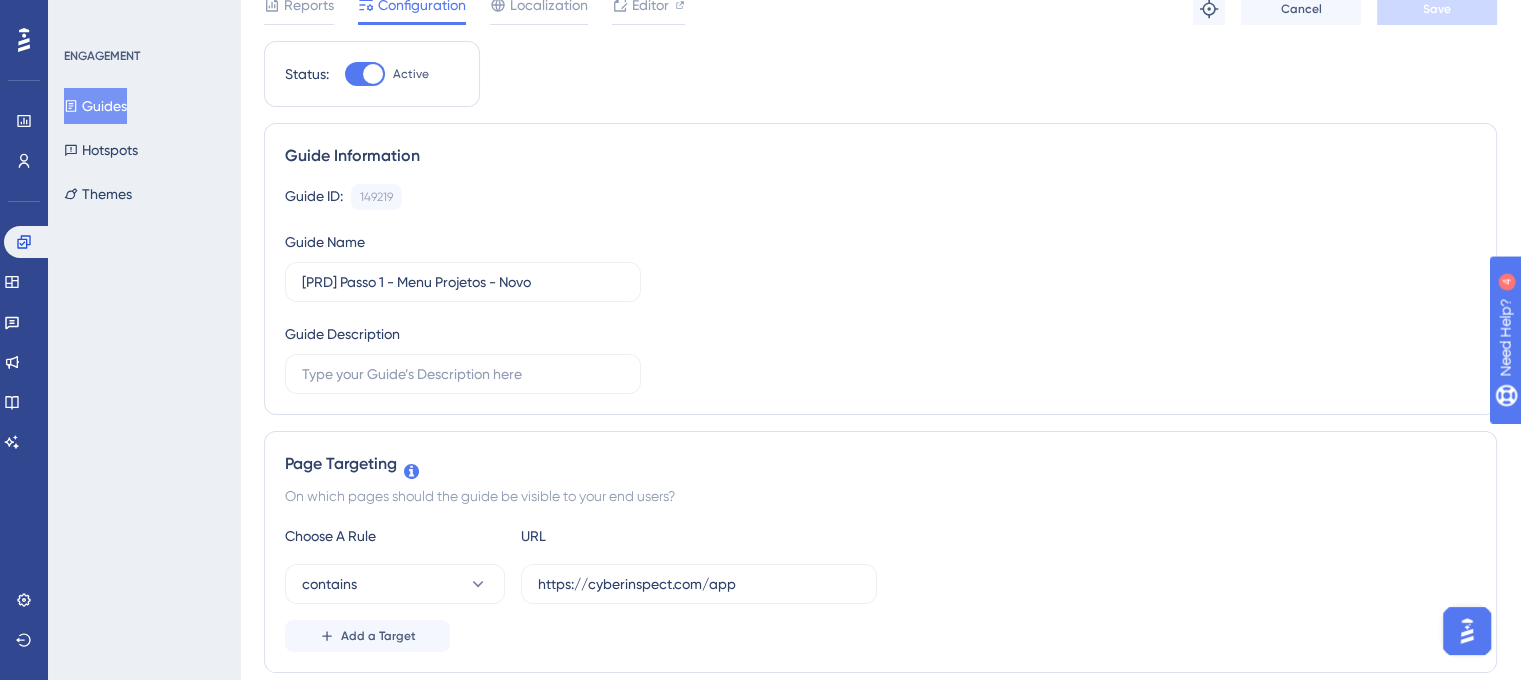 scroll, scrollTop: 0, scrollLeft: 0, axis: both 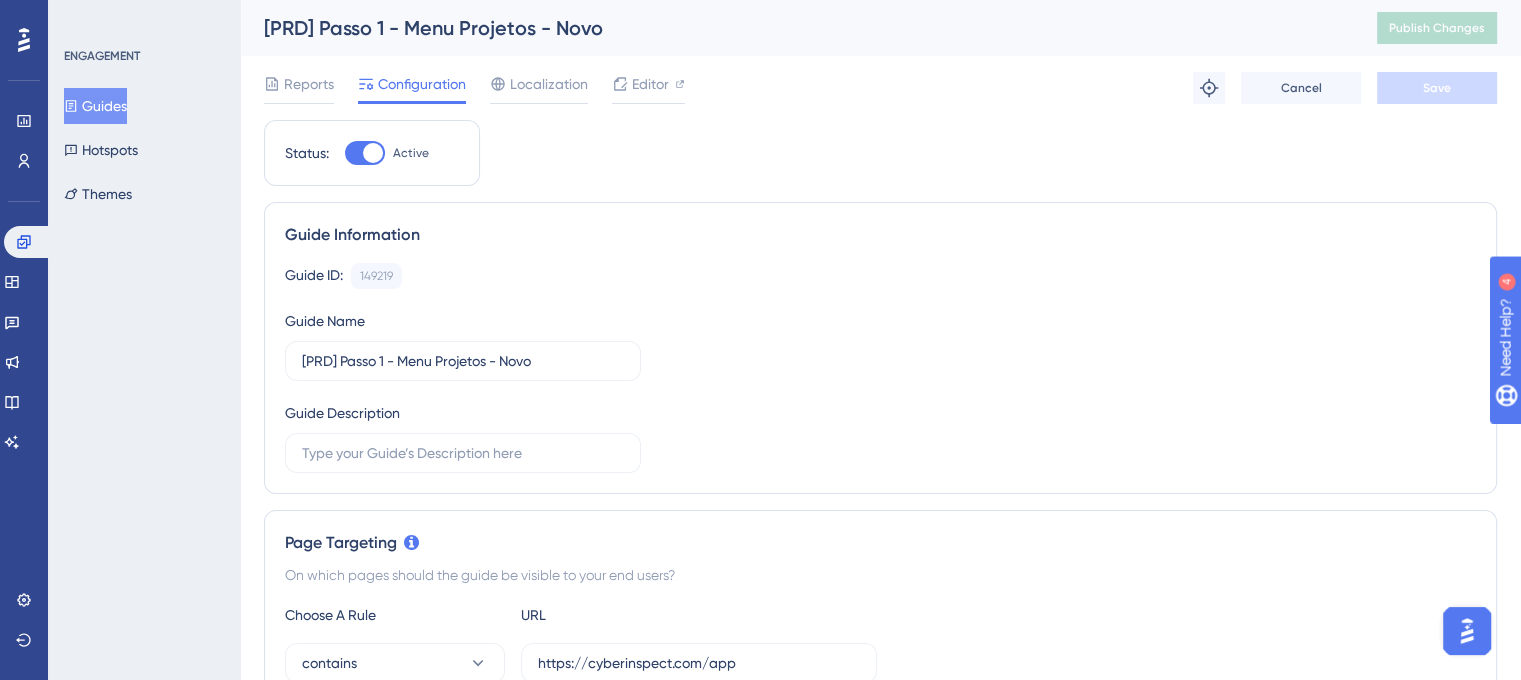 click on "Guides" at bounding box center (95, 106) 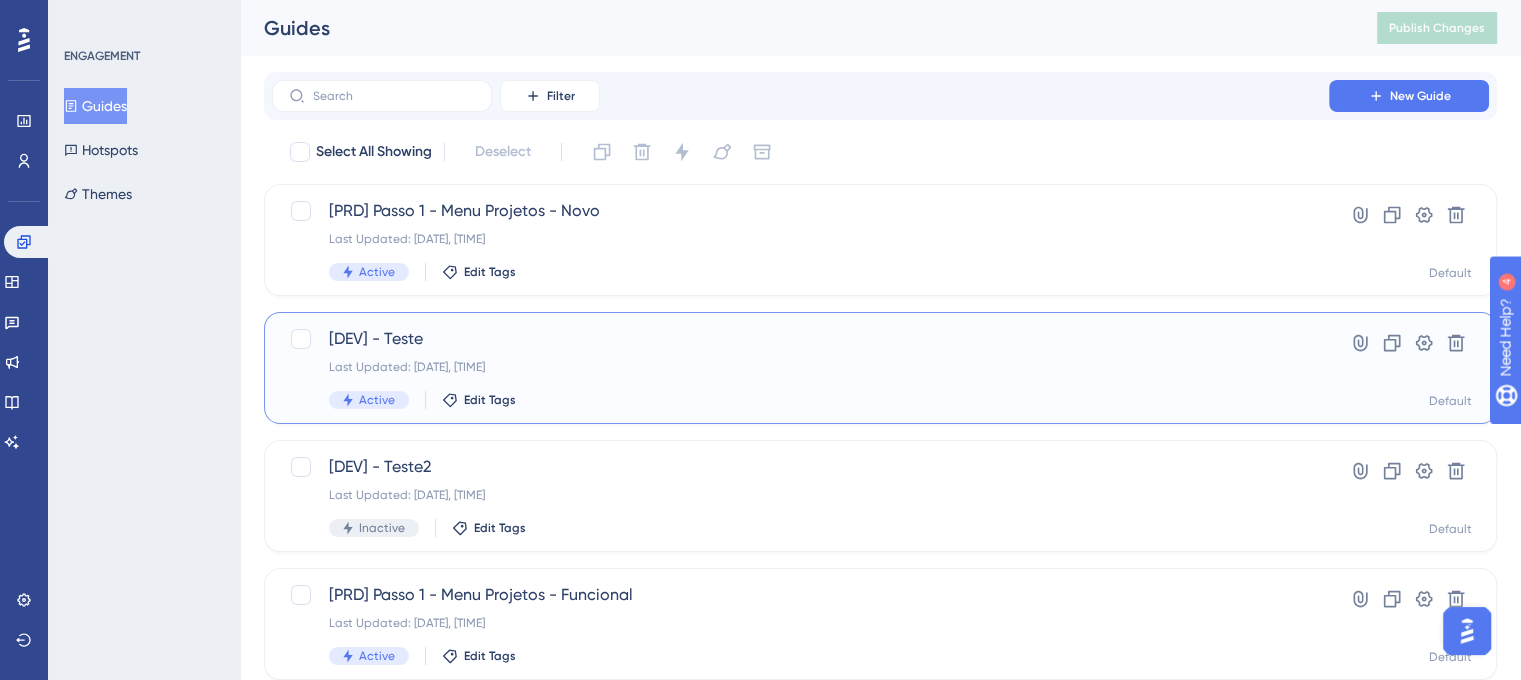 click on "[DEV] - Teste" at bounding box center (800, 339) 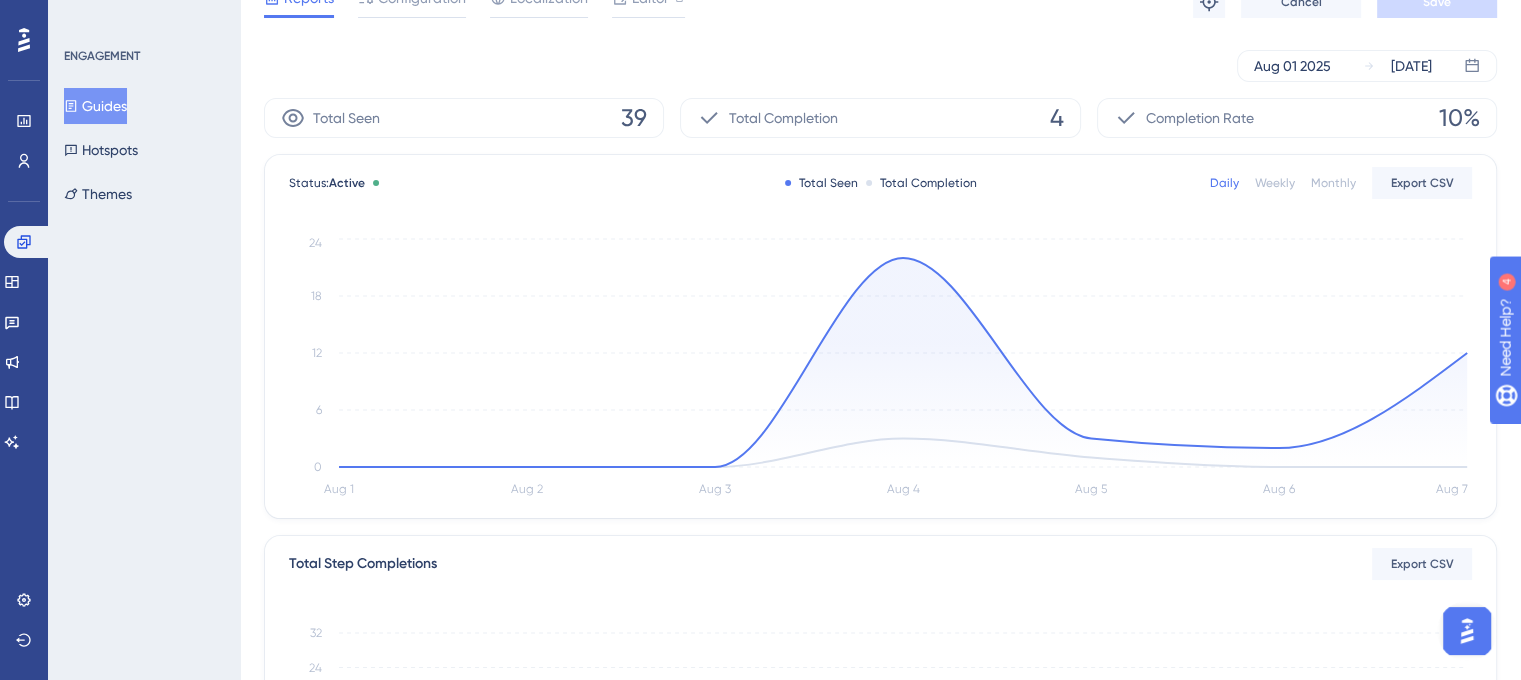 scroll, scrollTop: 0, scrollLeft: 0, axis: both 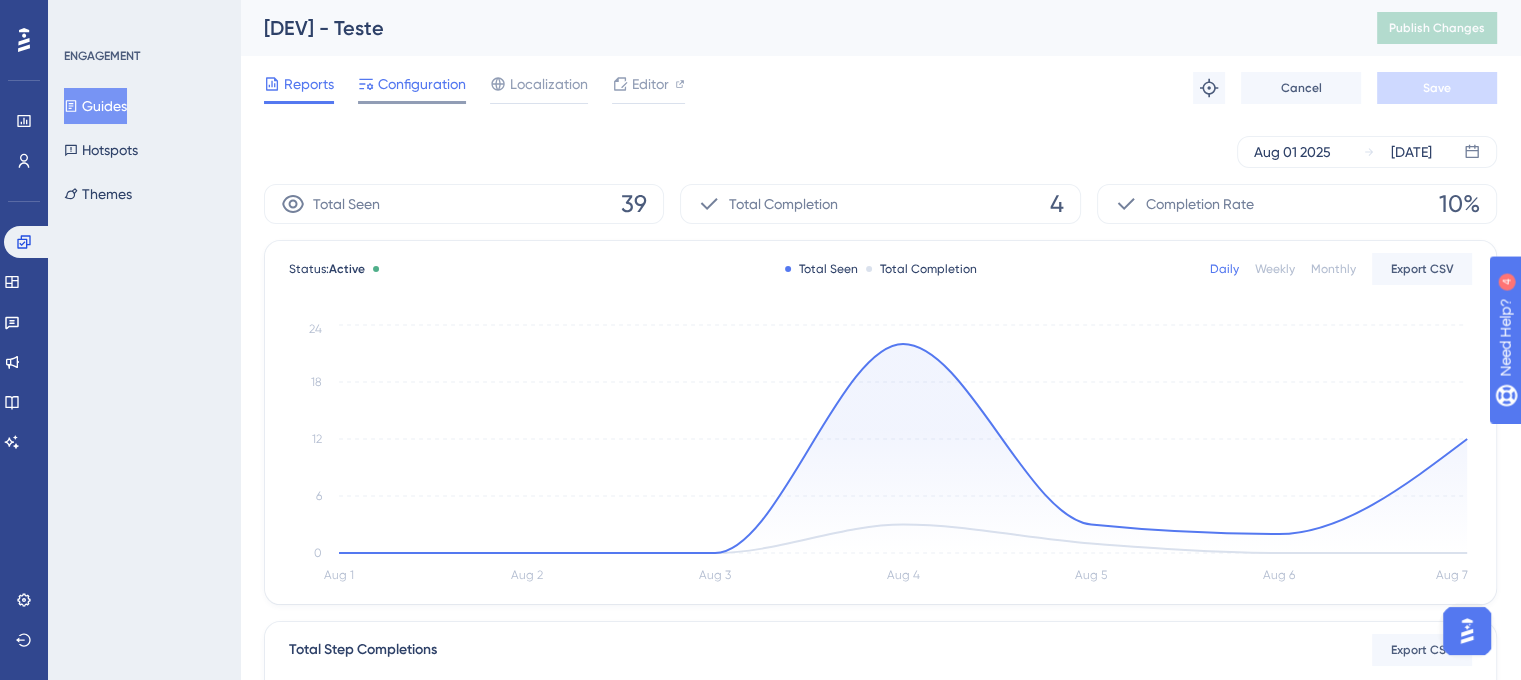 click on "Configuration" at bounding box center [412, 88] 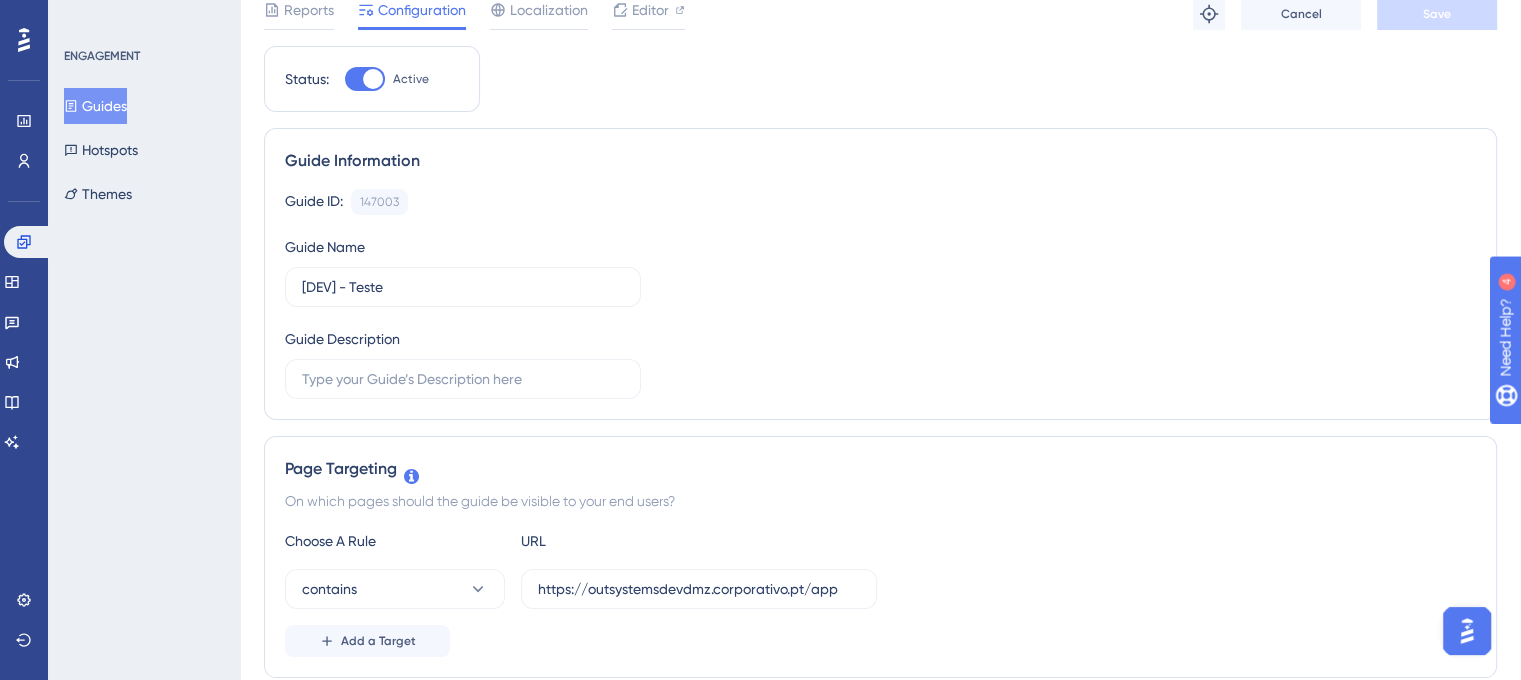 scroll, scrollTop: 0, scrollLeft: 0, axis: both 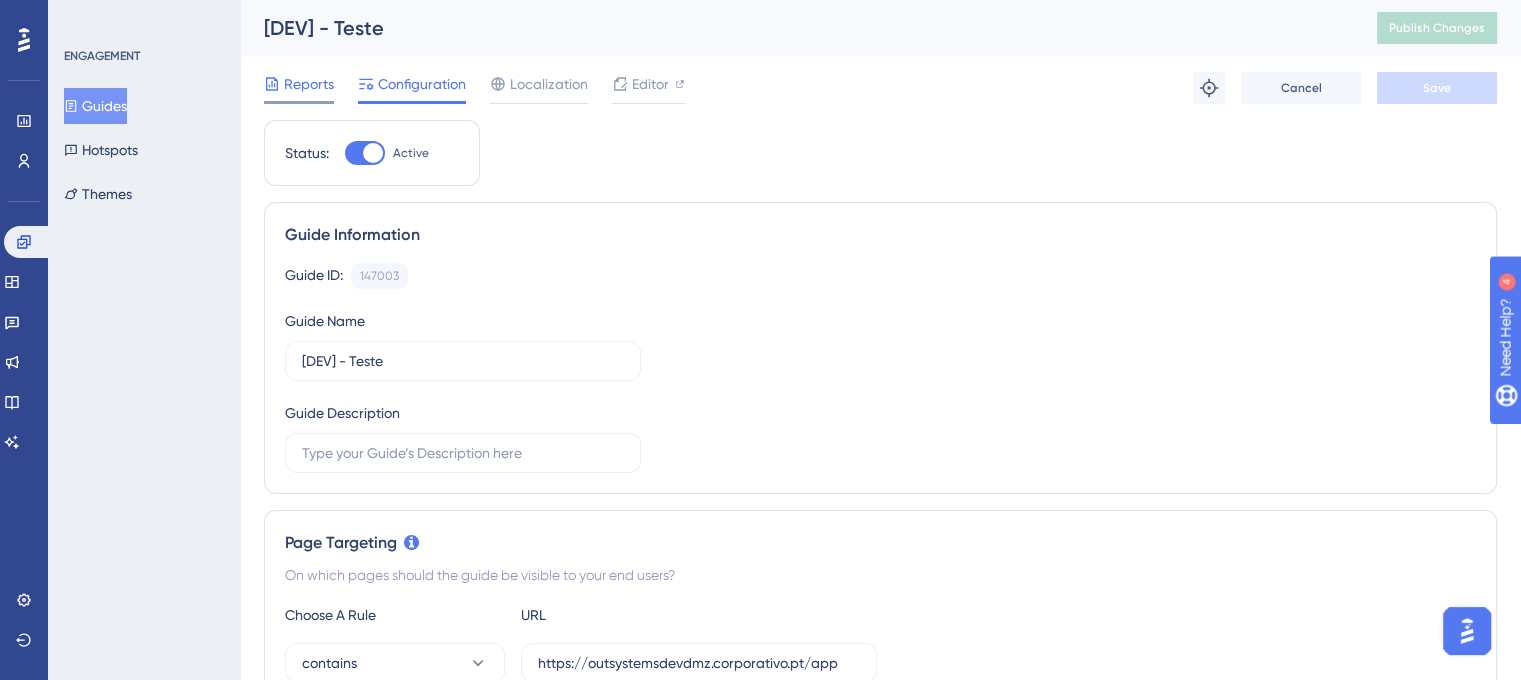 click on "Reports" at bounding box center (309, 84) 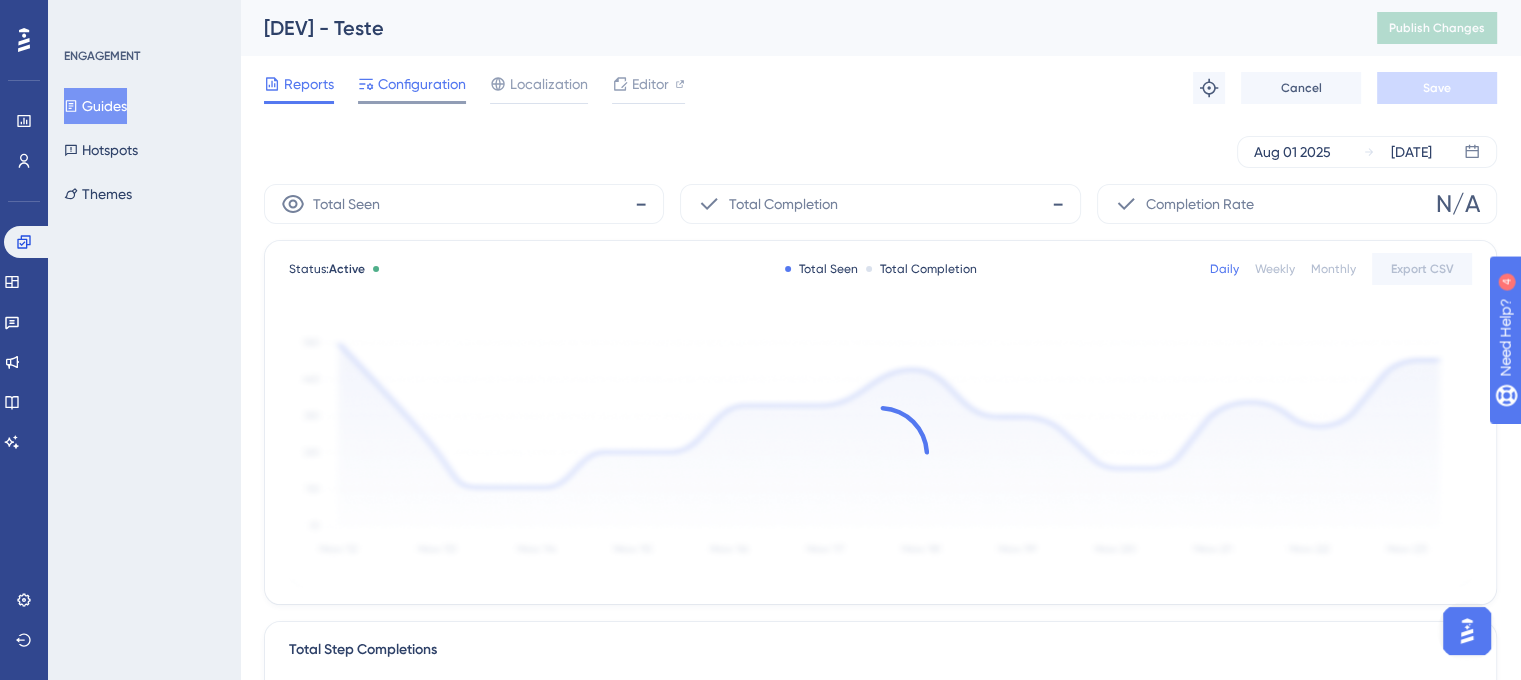 click on "Configuration" at bounding box center [422, 84] 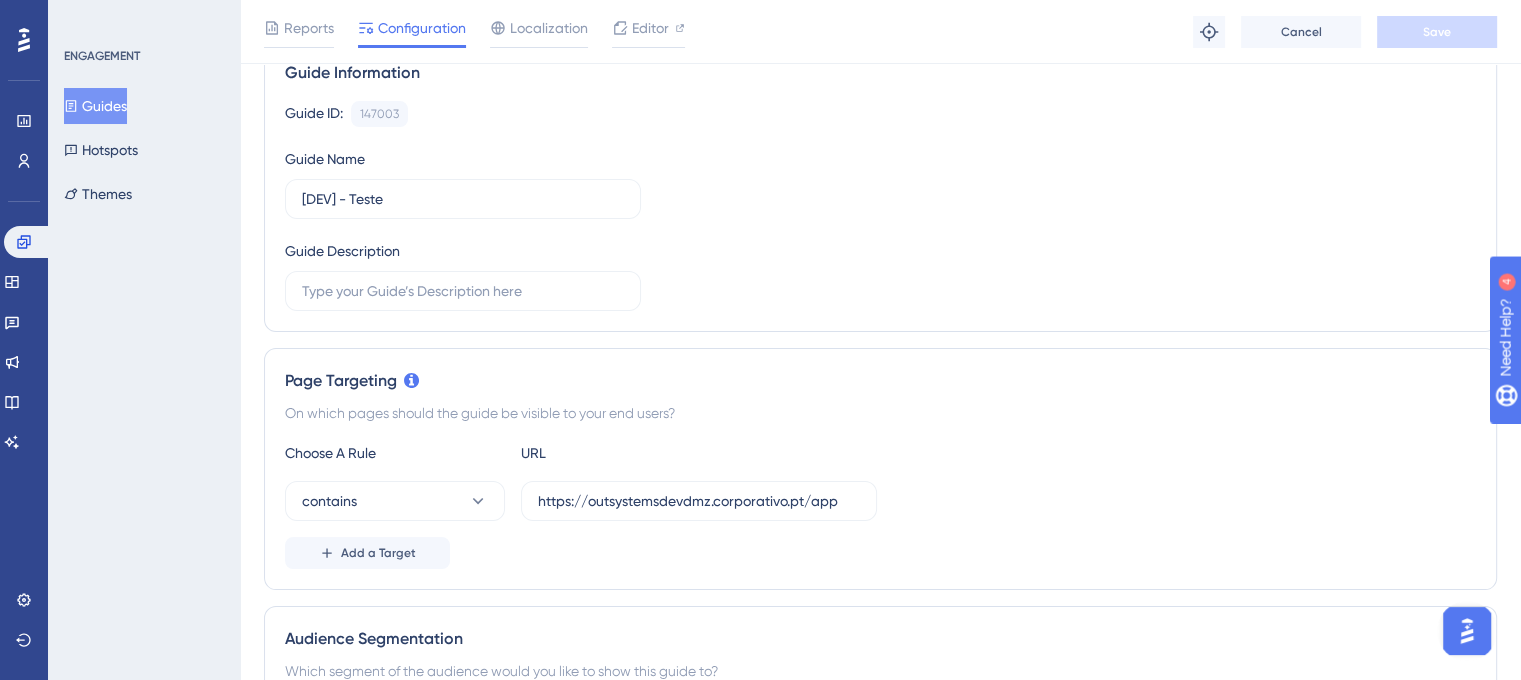 scroll, scrollTop: 0, scrollLeft: 0, axis: both 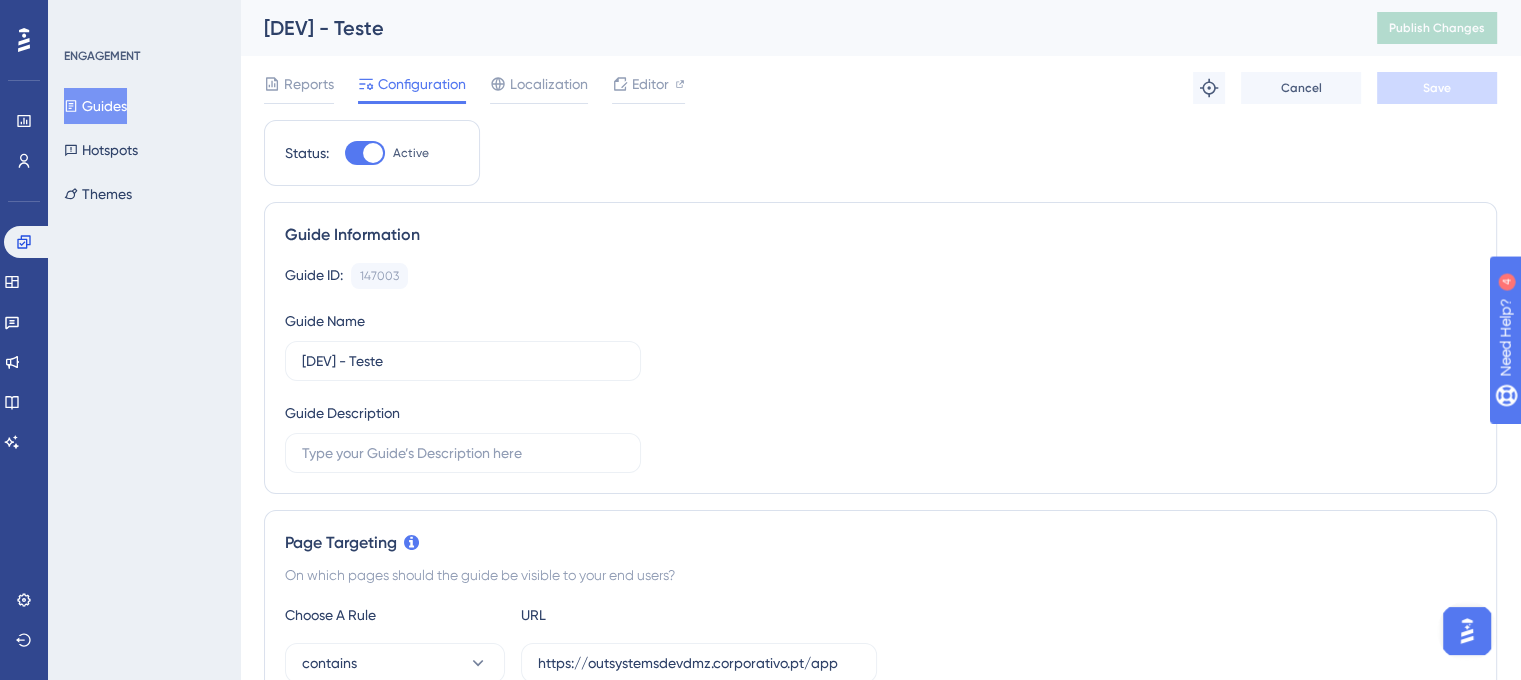 click on "Guides" at bounding box center [95, 106] 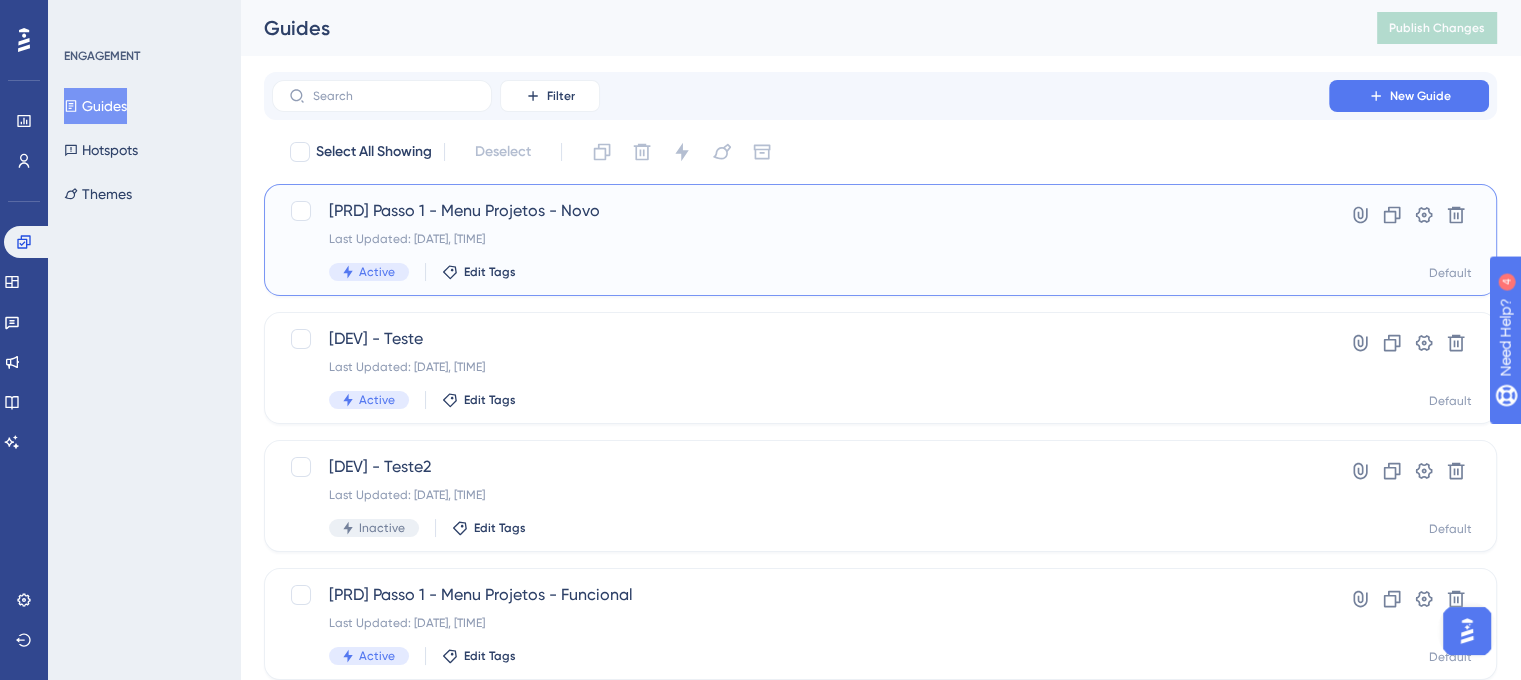 click on "[PRD] Passo 1 - Menu Projetos - Novo Last Updated: [DATE], [TIME] Active Edit Tags" at bounding box center [800, 240] 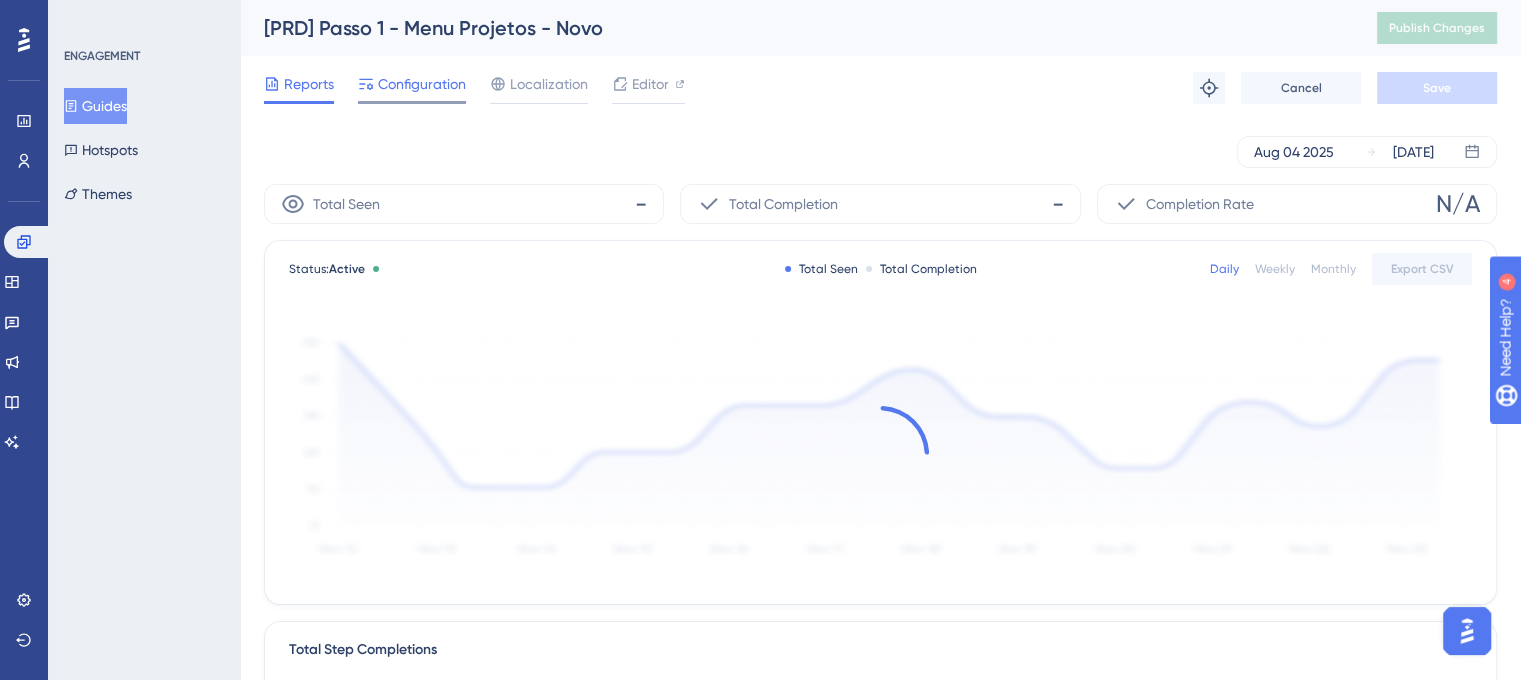 click at bounding box center (412, 102) 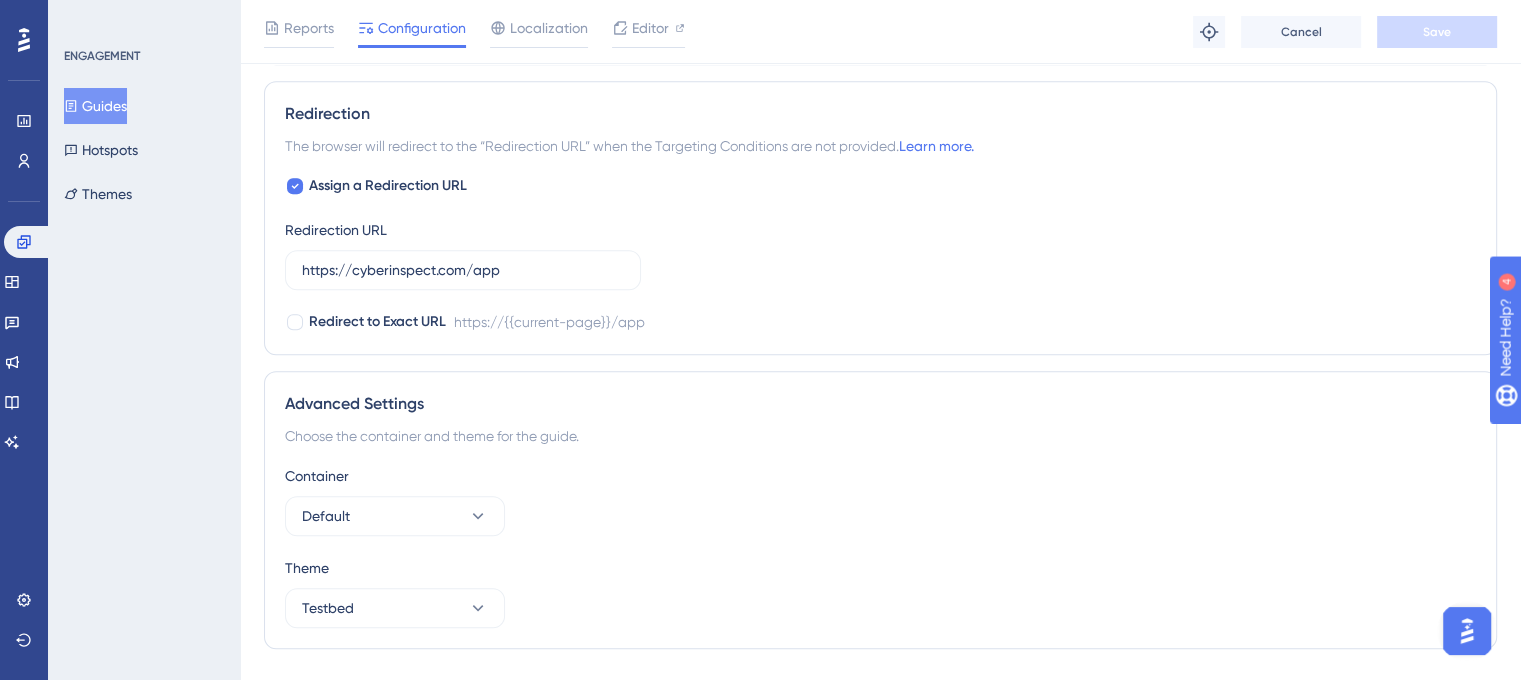 scroll, scrollTop: 1270, scrollLeft: 0, axis: vertical 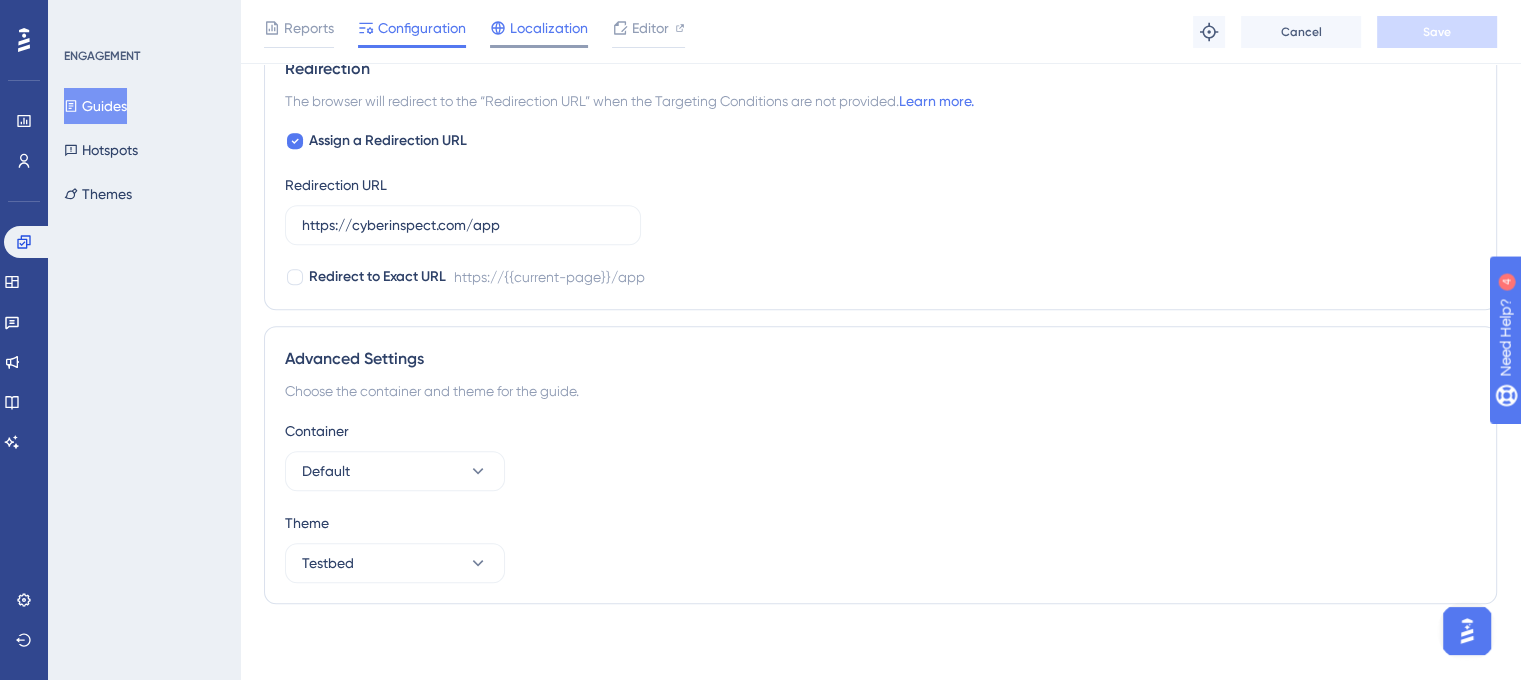 click on "Localization" at bounding box center [539, 32] 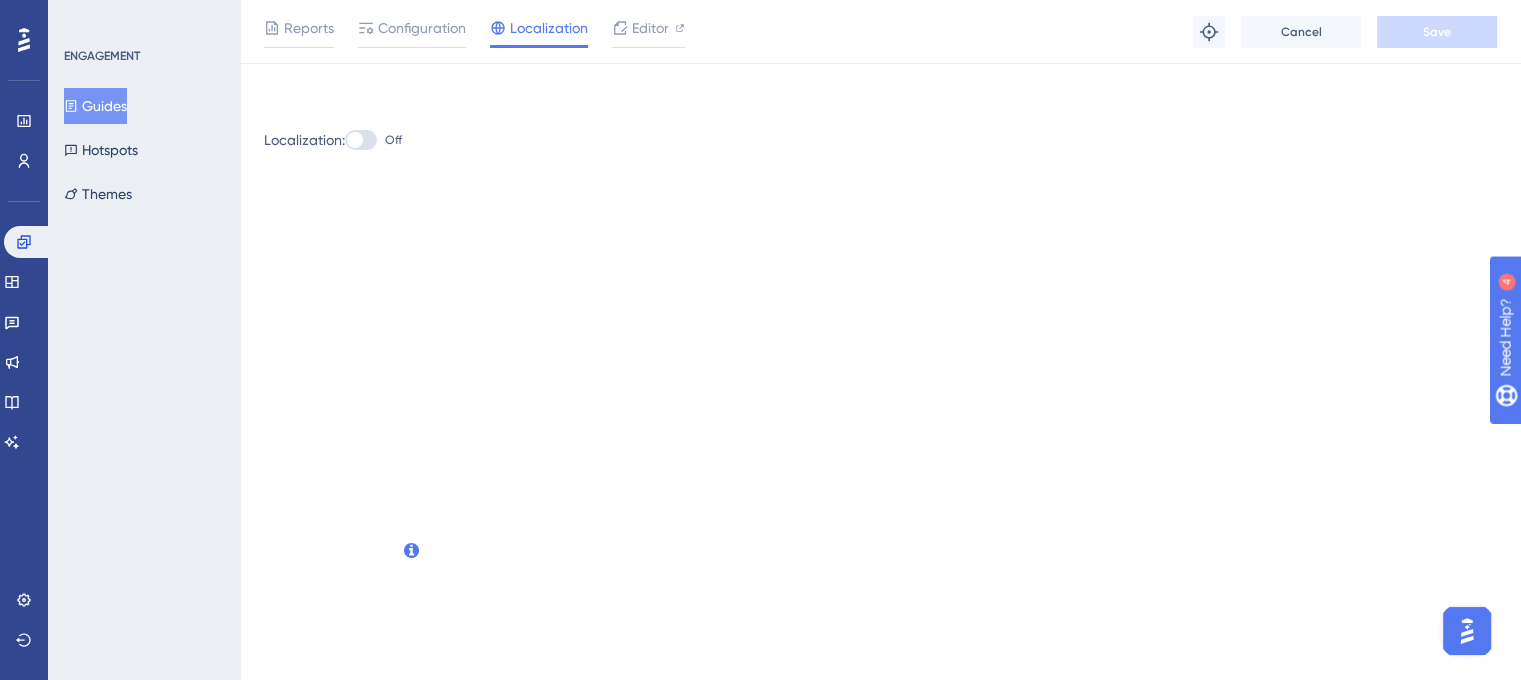 scroll, scrollTop: 0, scrollLeft: 0, axis: both 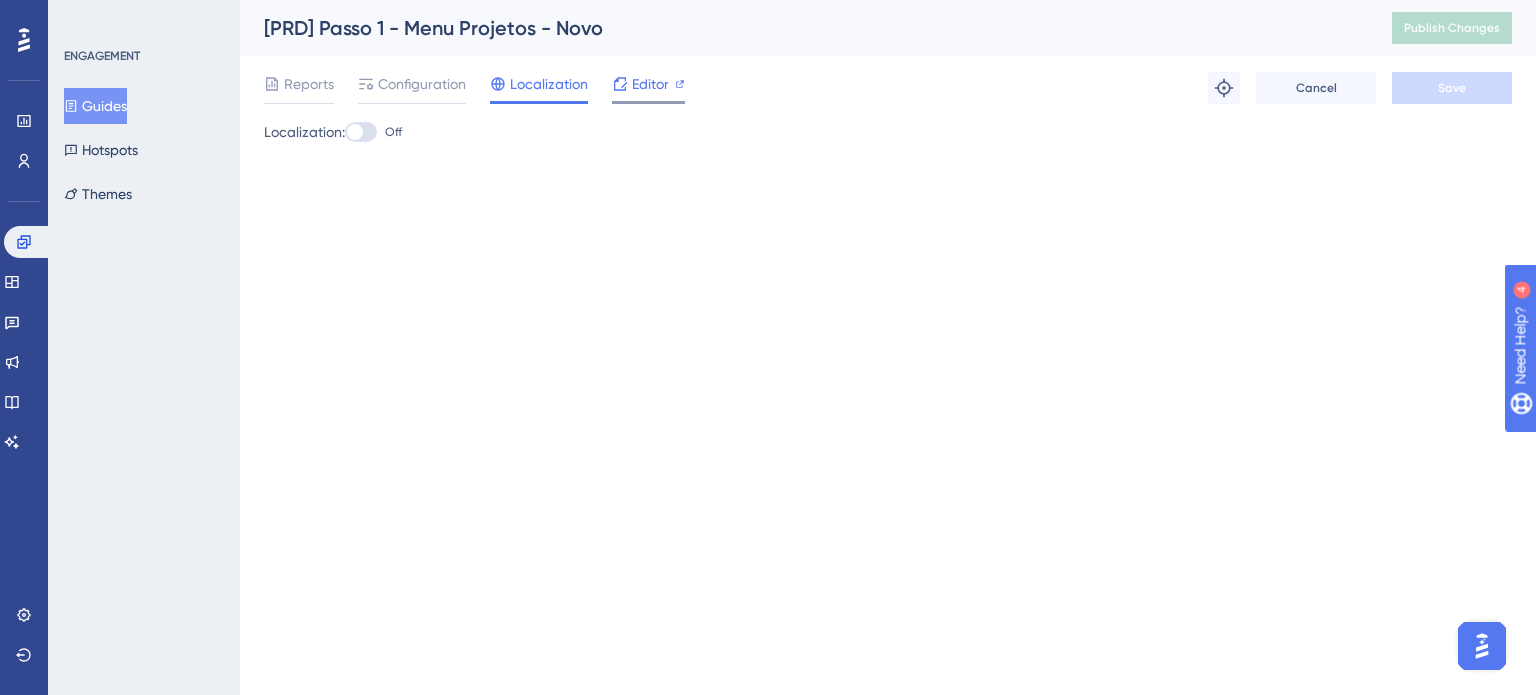 click on "Editor" at bounding box center (650, 84) 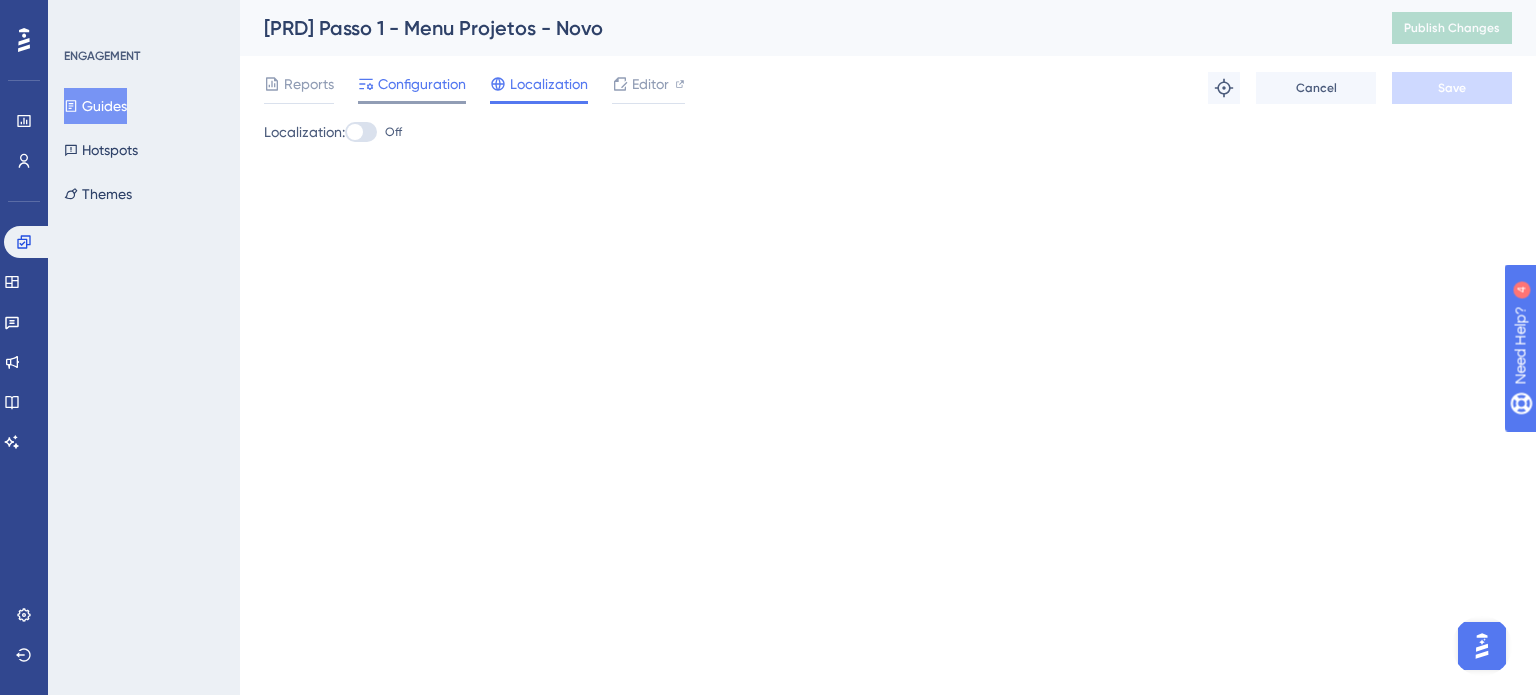click on "Configuration" at bounding box center [422, 84] 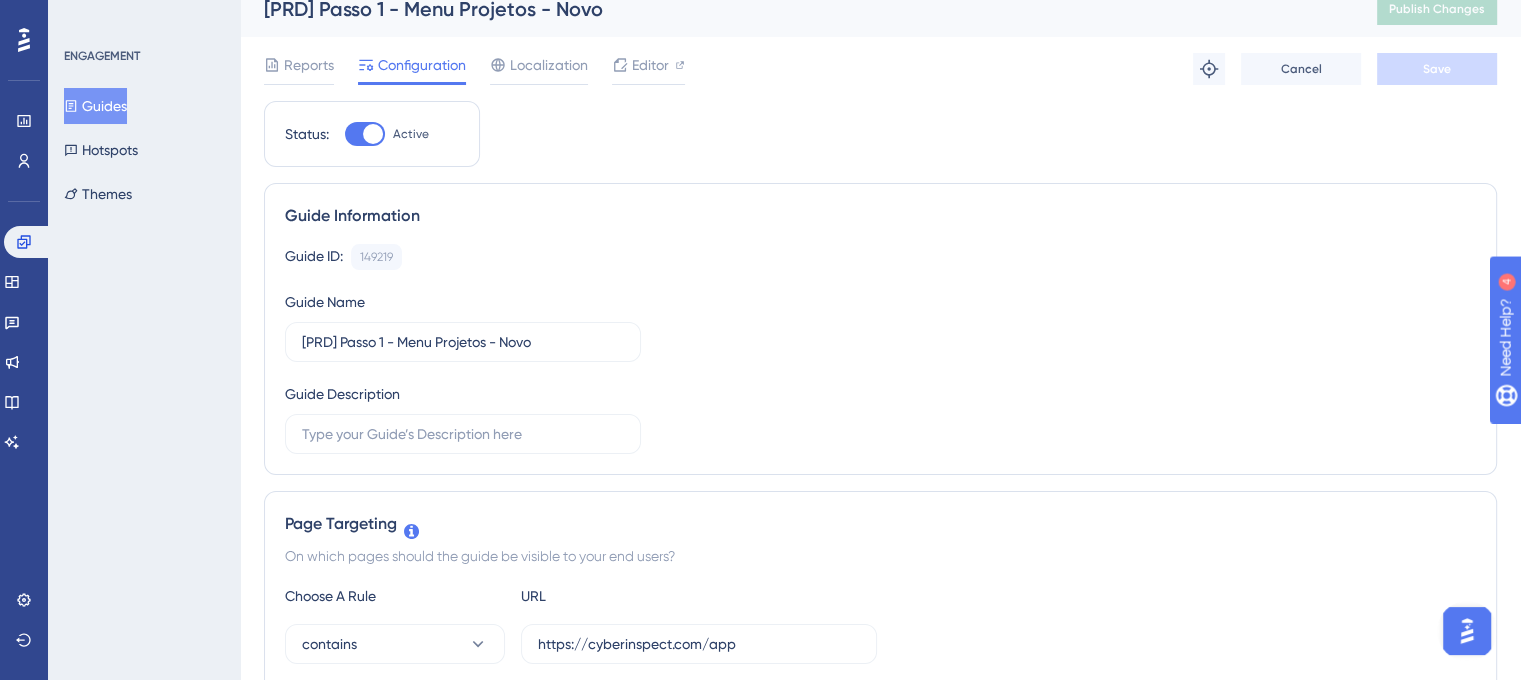 scroll, scrollTop: 0, scrollLeft: 0, axis: both 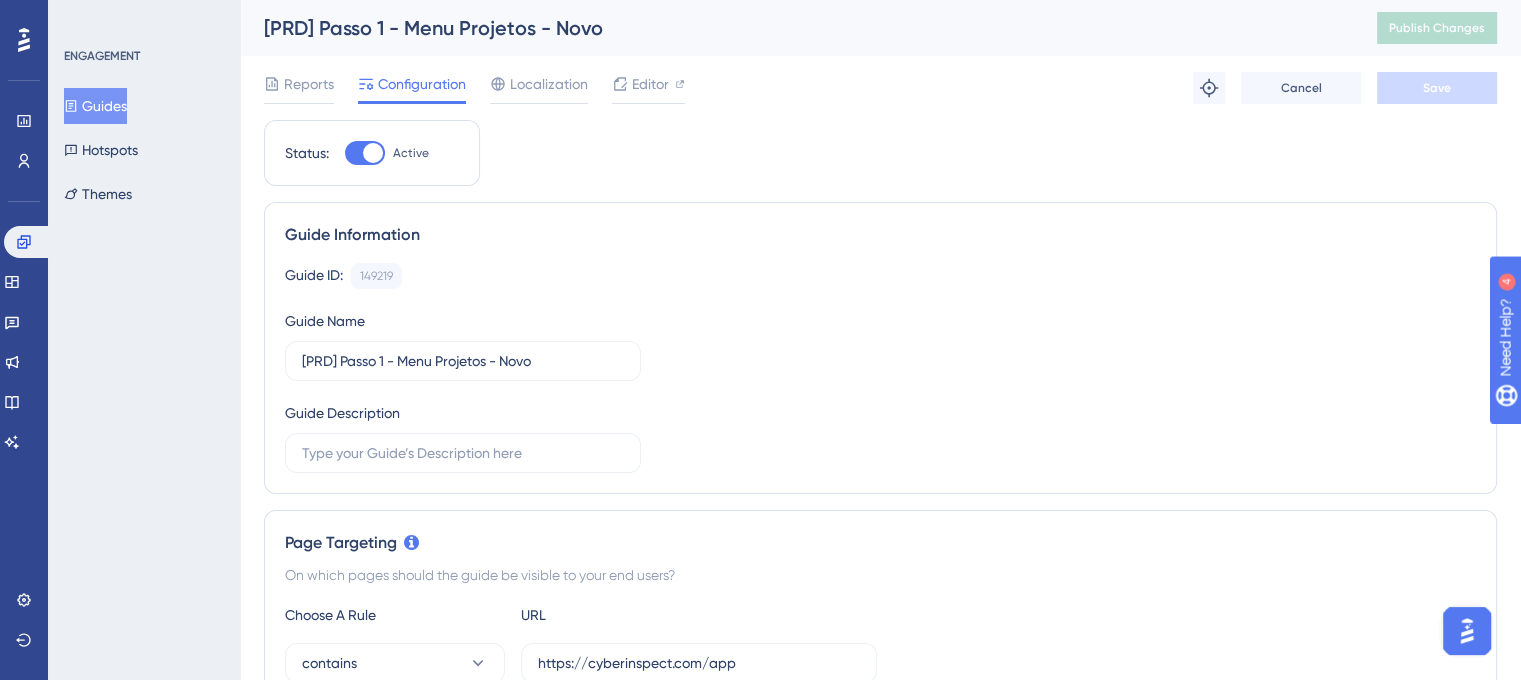 click on "Guides" at bounding box center [95, 106] 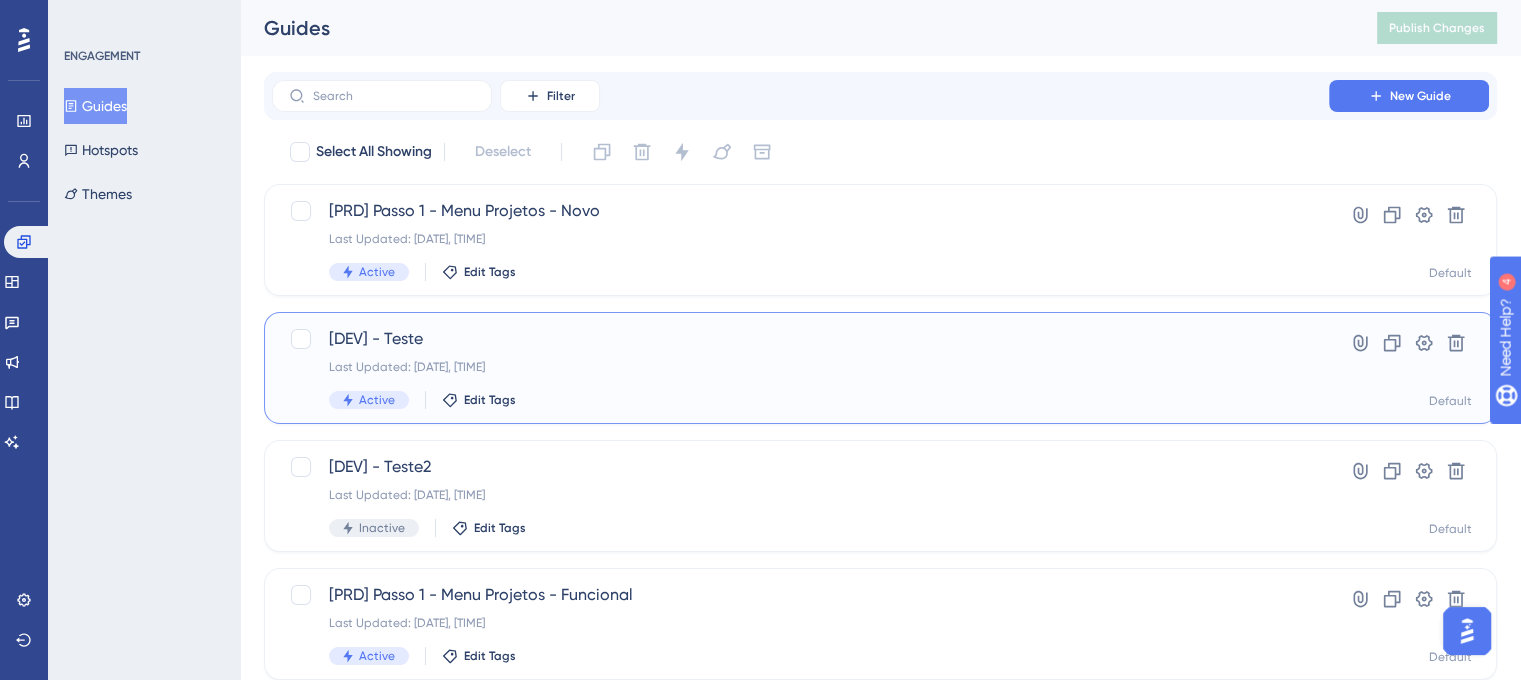 click on "[DEV] - Teste Last Updated: [DATE], [TIME] Active Edit Tags" at bounding box center [800, 368] 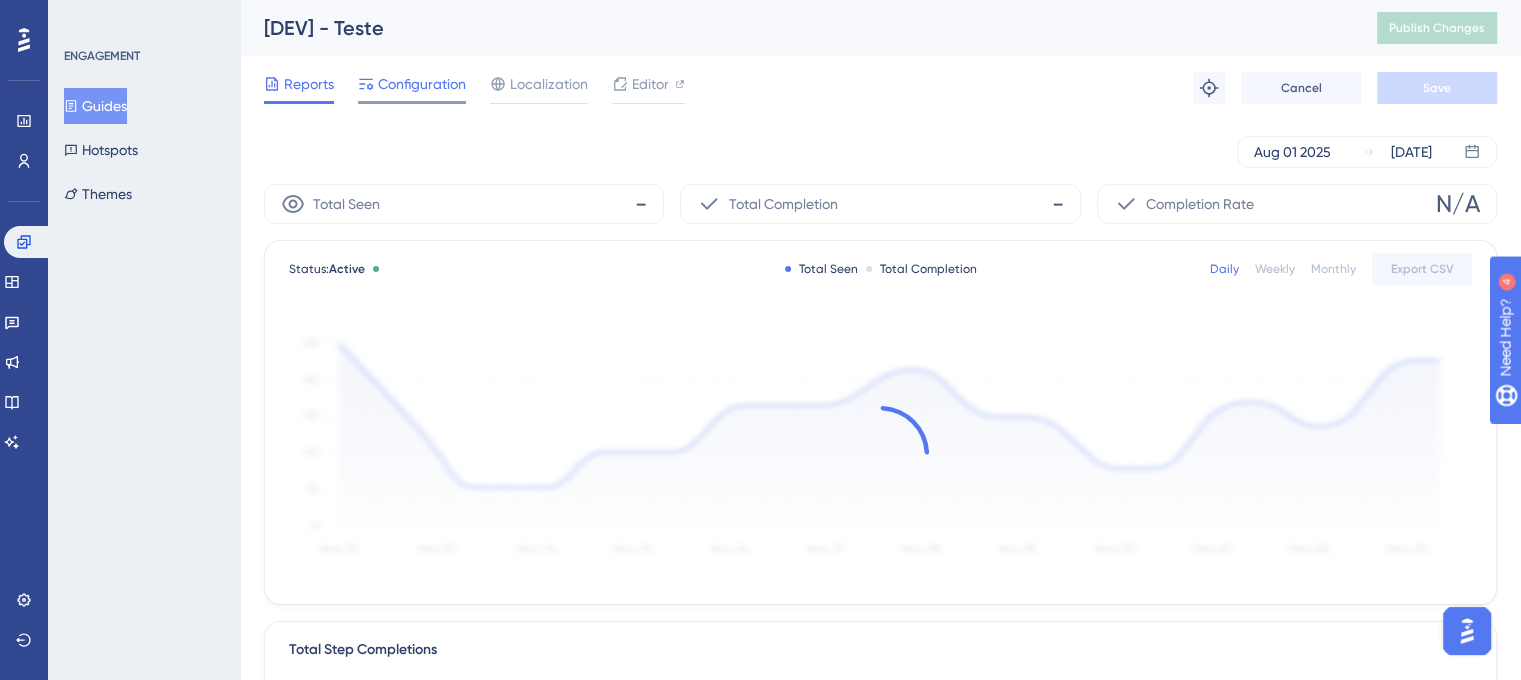 click on "Configuration" at bounding box center (412, 88) 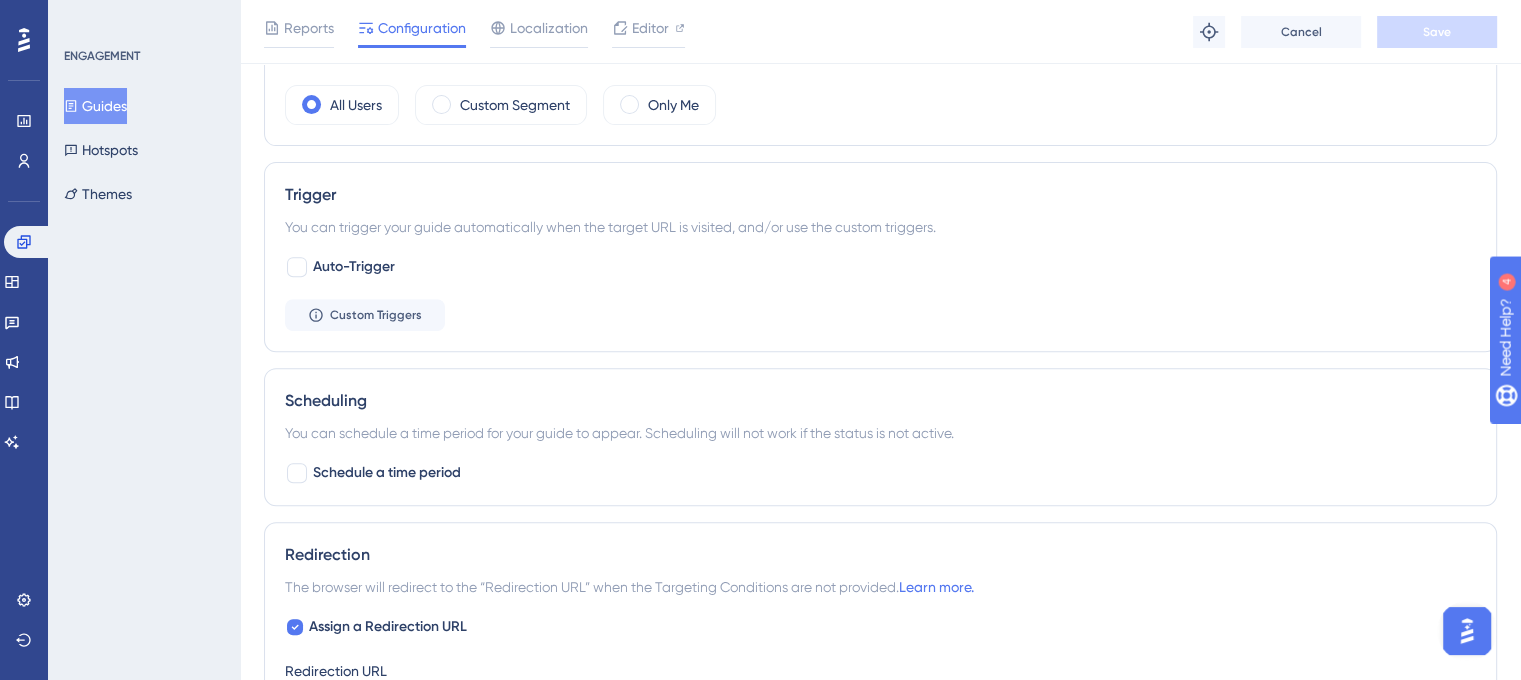scroll, scrollTop: 0, scrollLeft: 0, axis: both 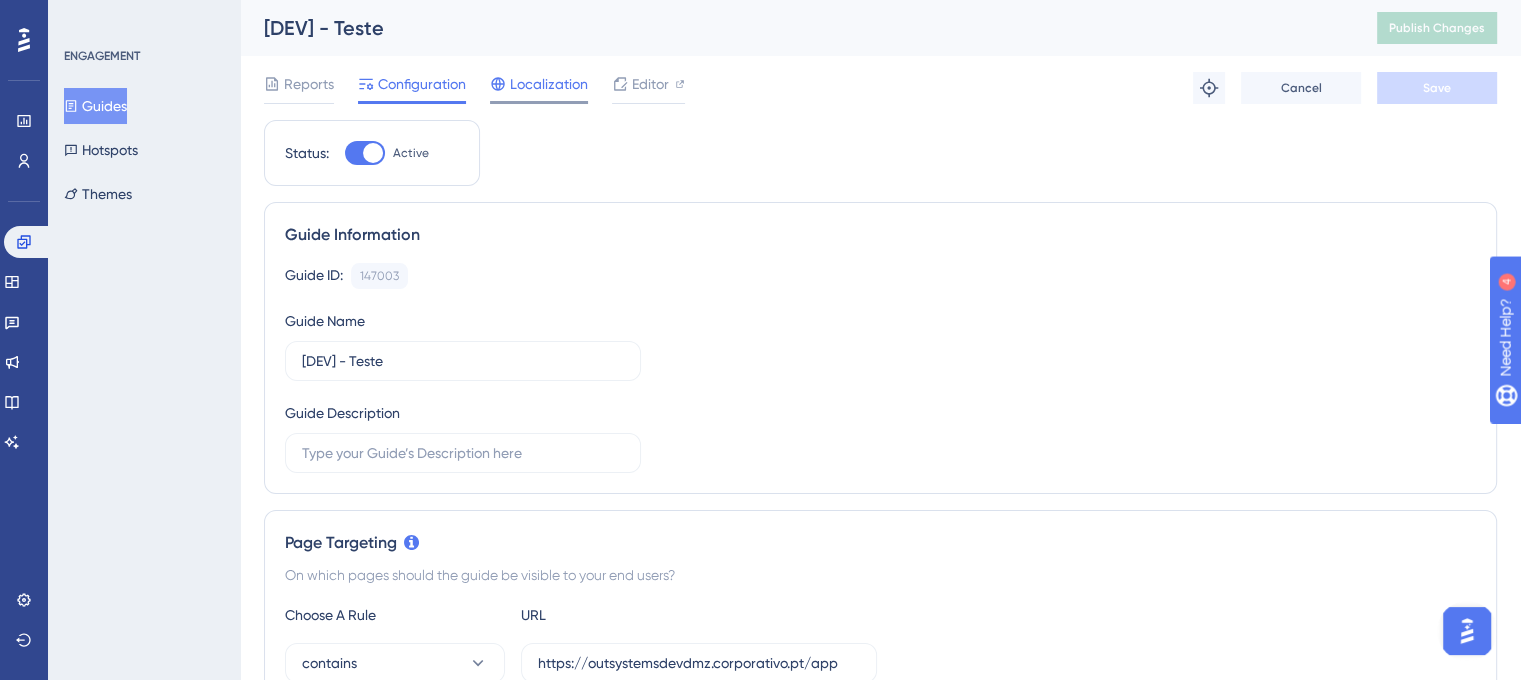click on "Localization" at bounding box center (549, 84) 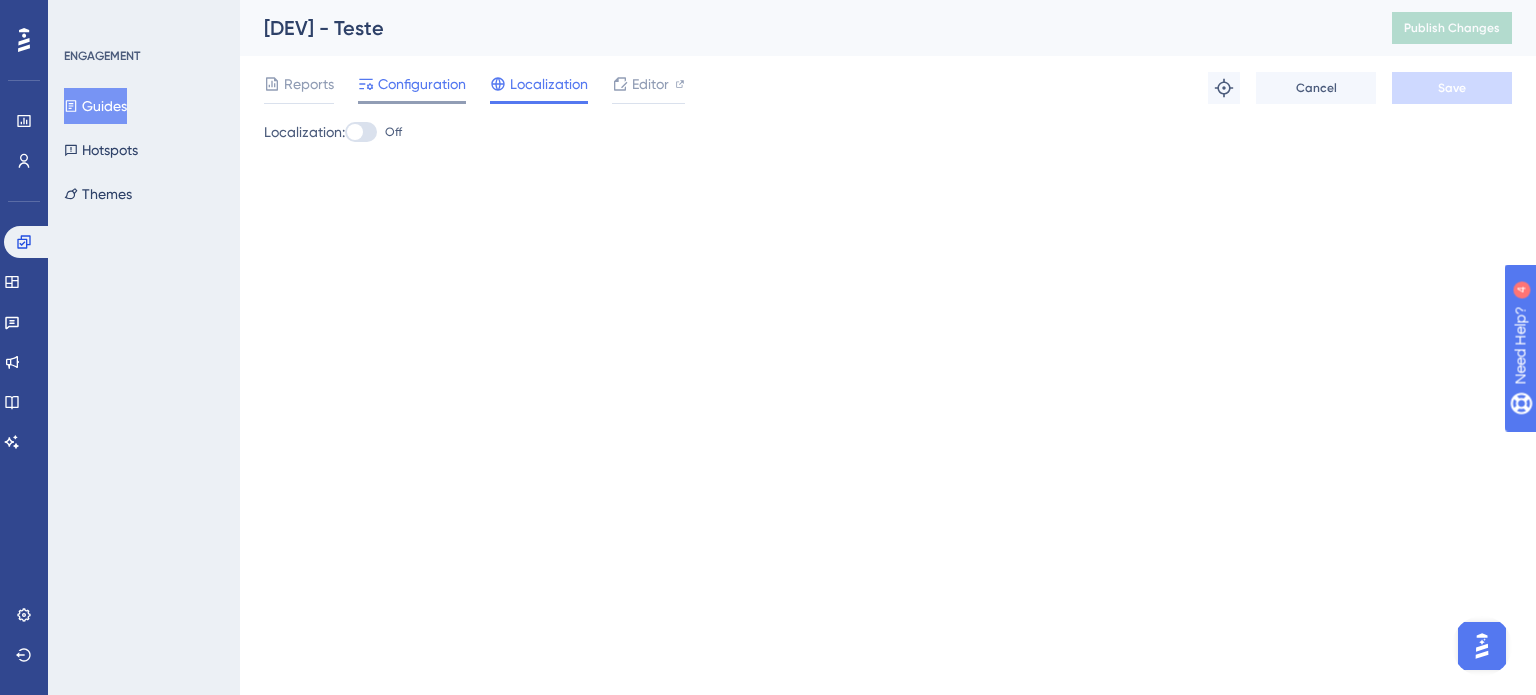 click on "Configuration" at bounding box center [422, 84] 